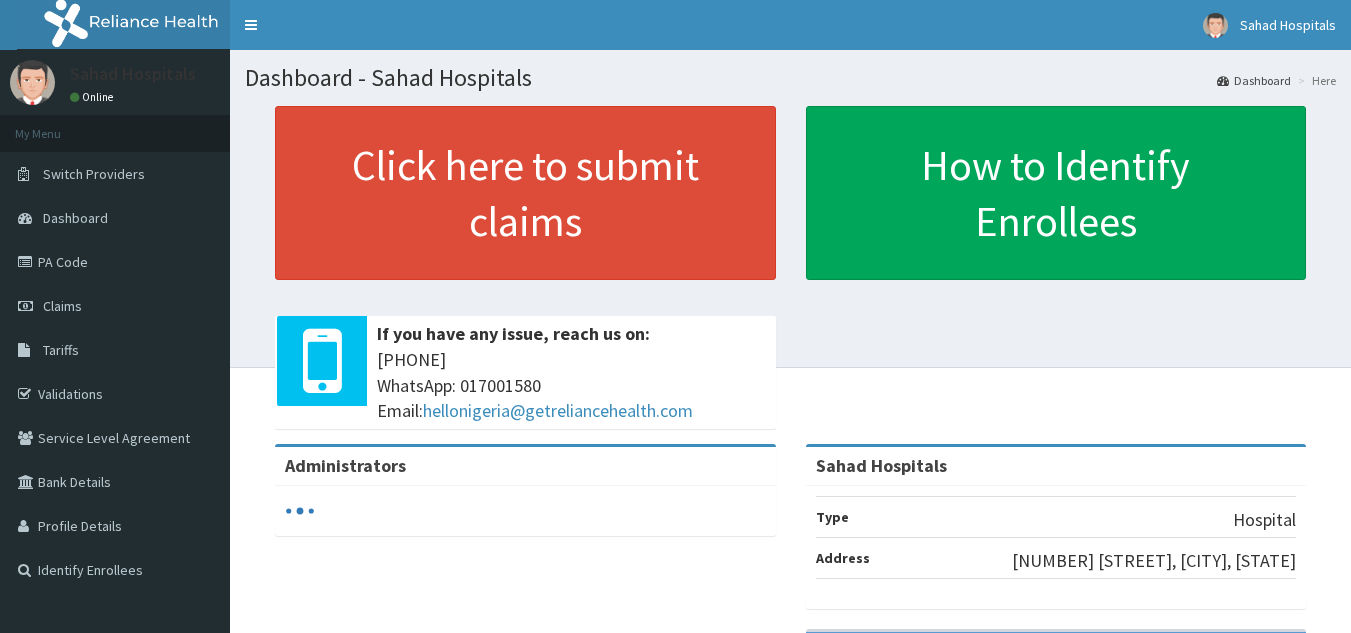 scroll, scrollTop: 0, scrollLeft: 0, axis: both 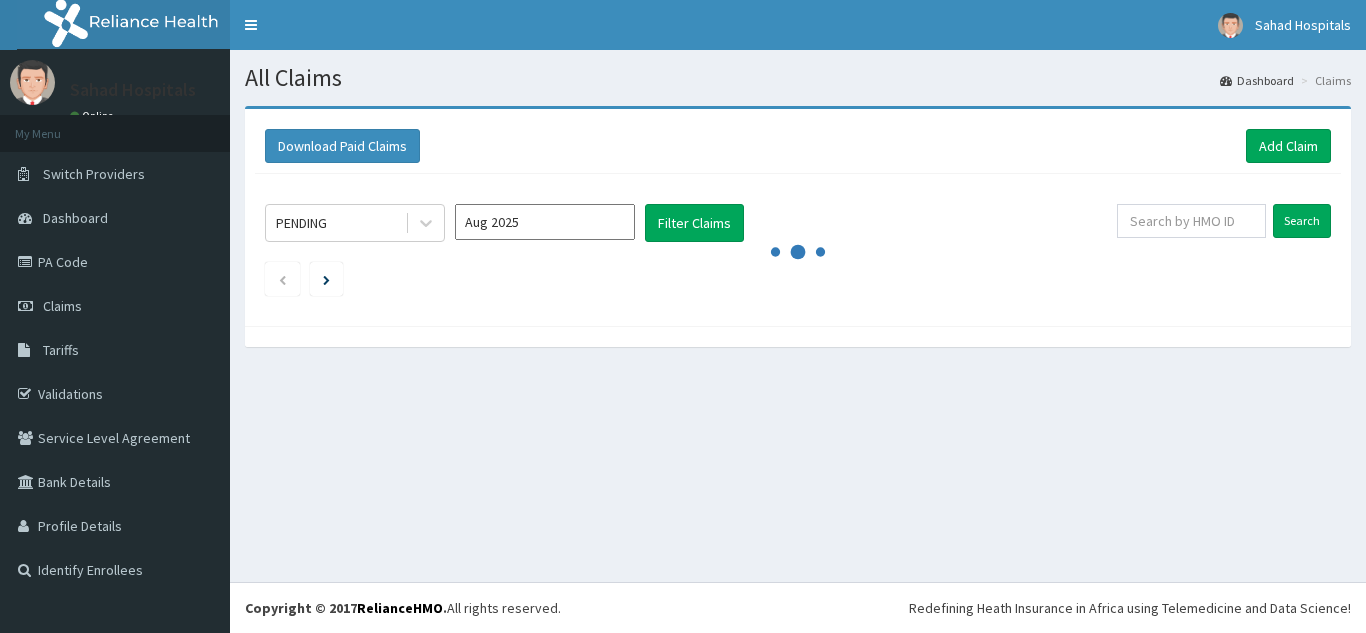 click on "Aug 2025" at bounding box center (545, 222) 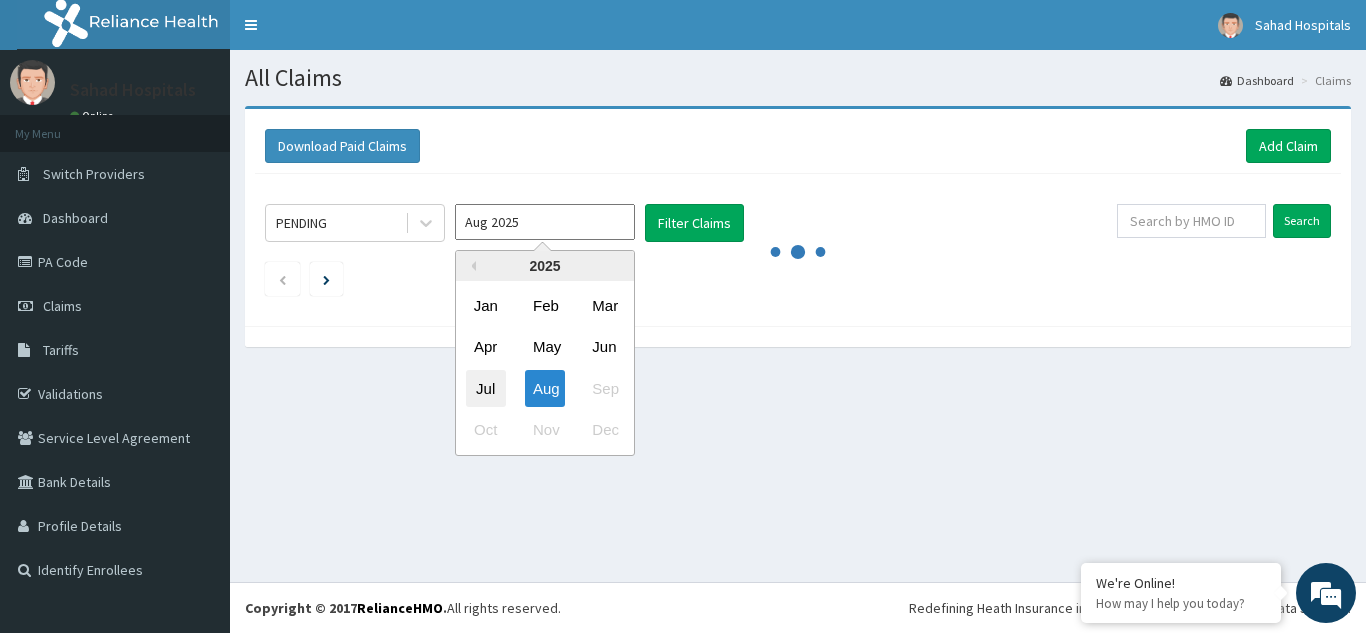 click on "Jul" at bounding box center (486, 388) 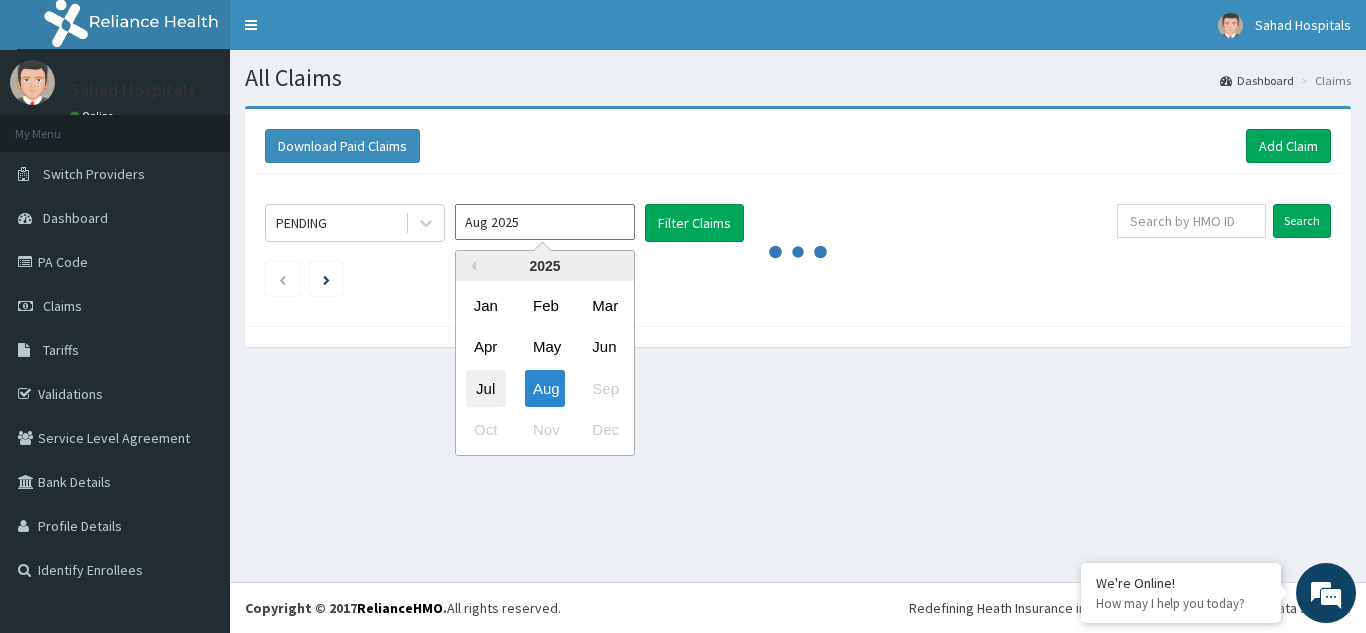 type on "Jul 2025" 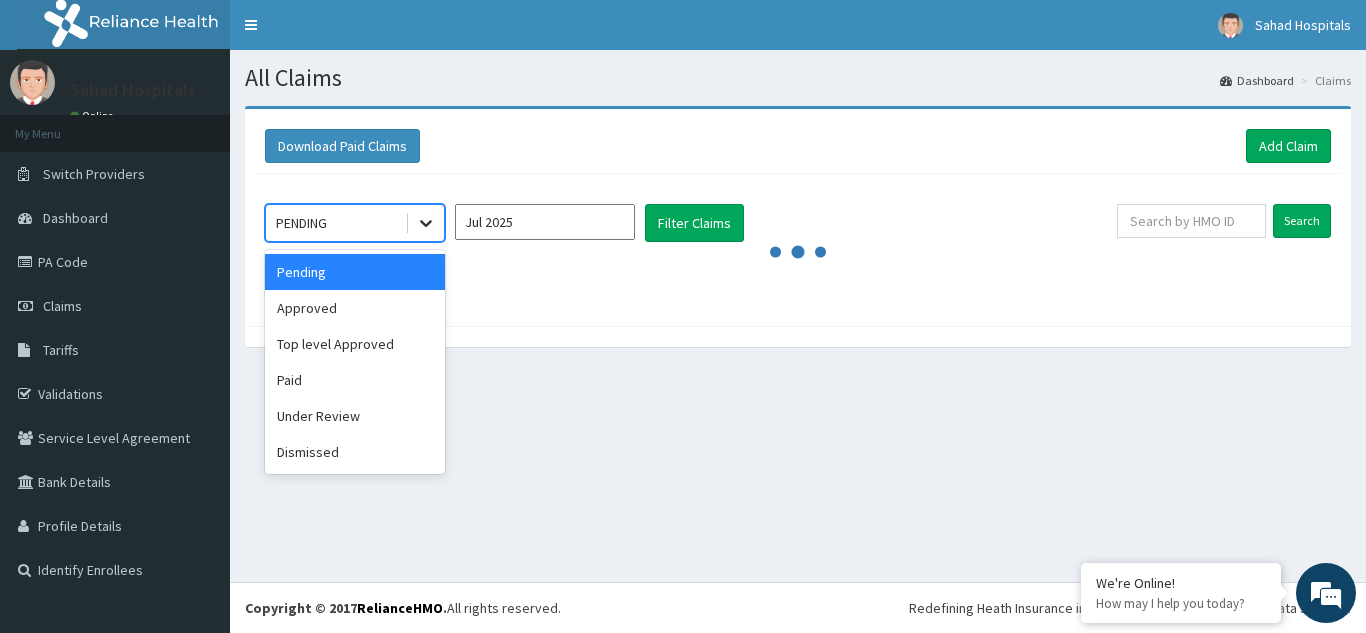 click 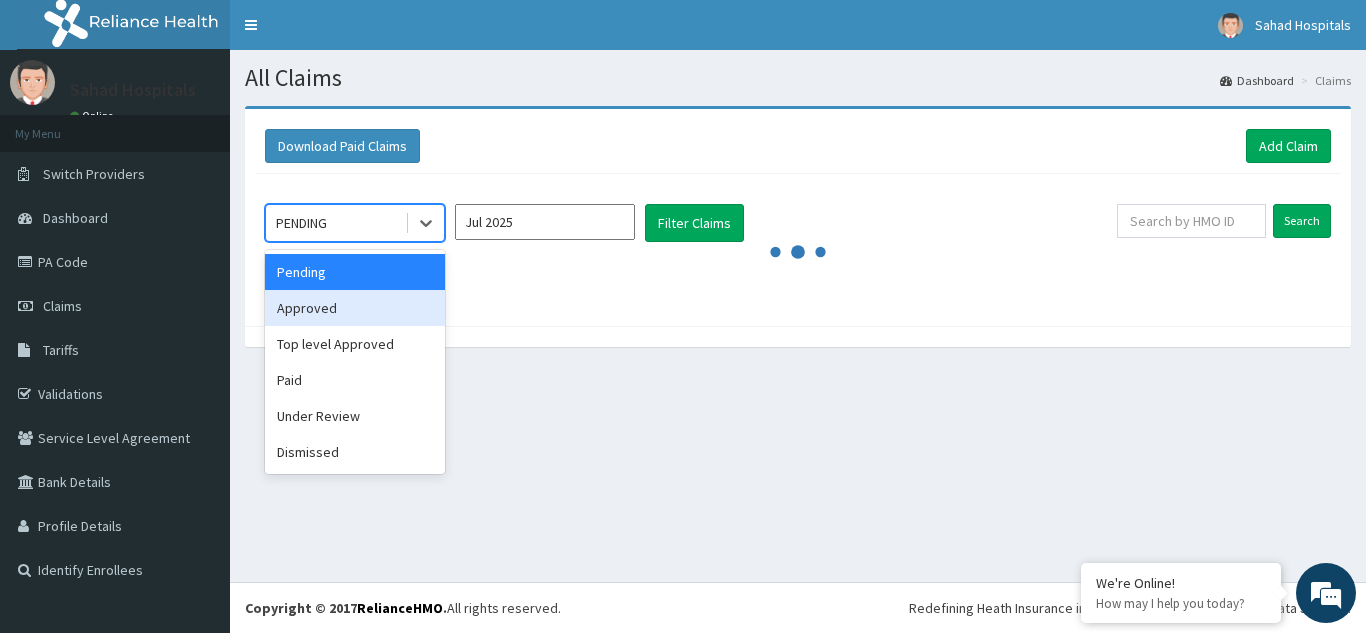 click on "Approved" at bounding box center [355, 308] 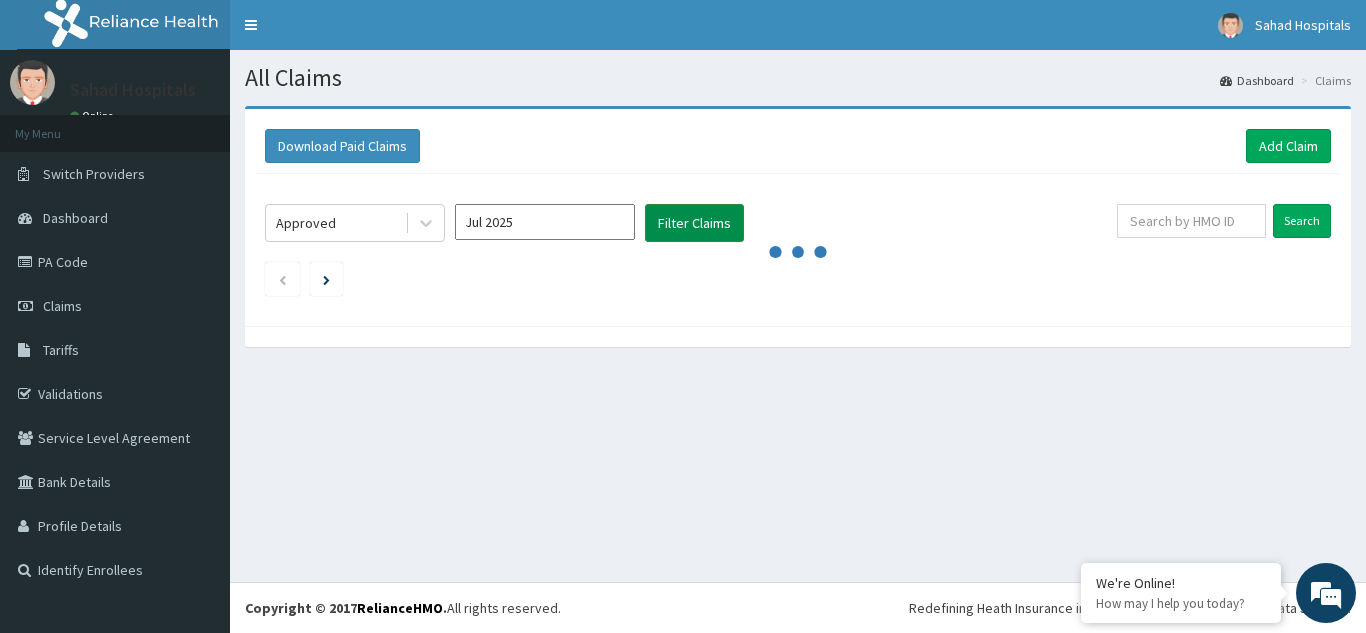 click on "Filter Claims" at bounding box center [694, 223] 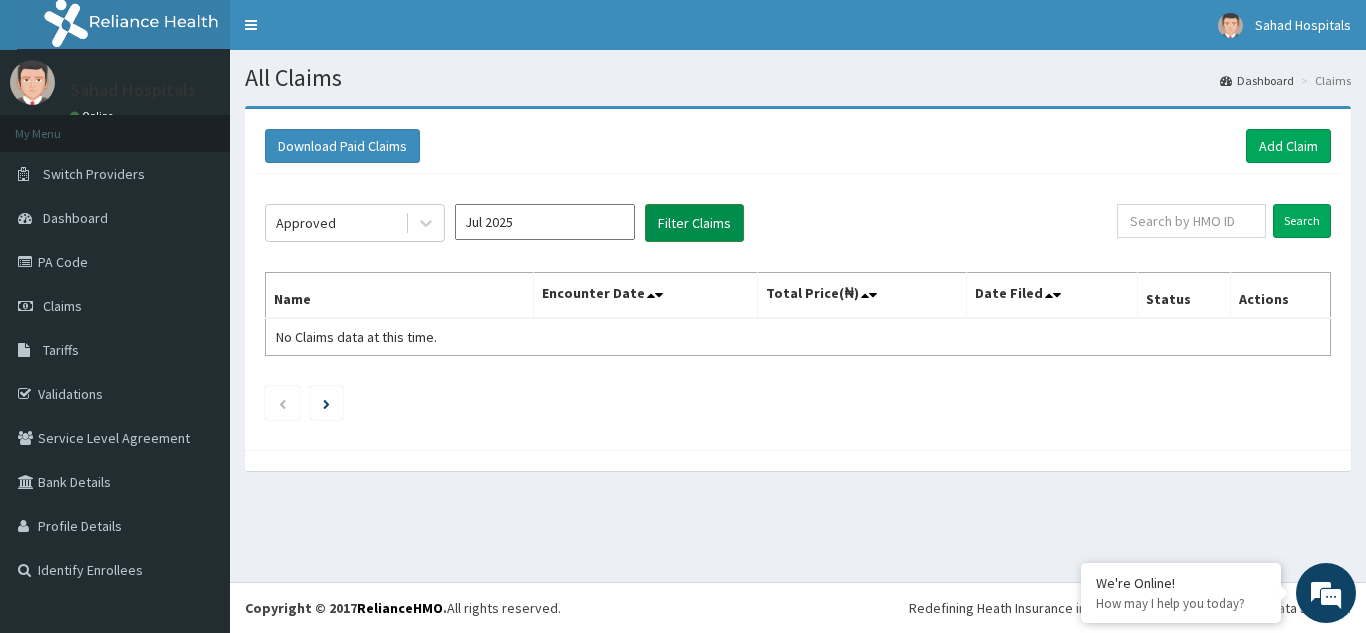 scroll, scrollTop: 0, scrollLeft: 0, axis: both 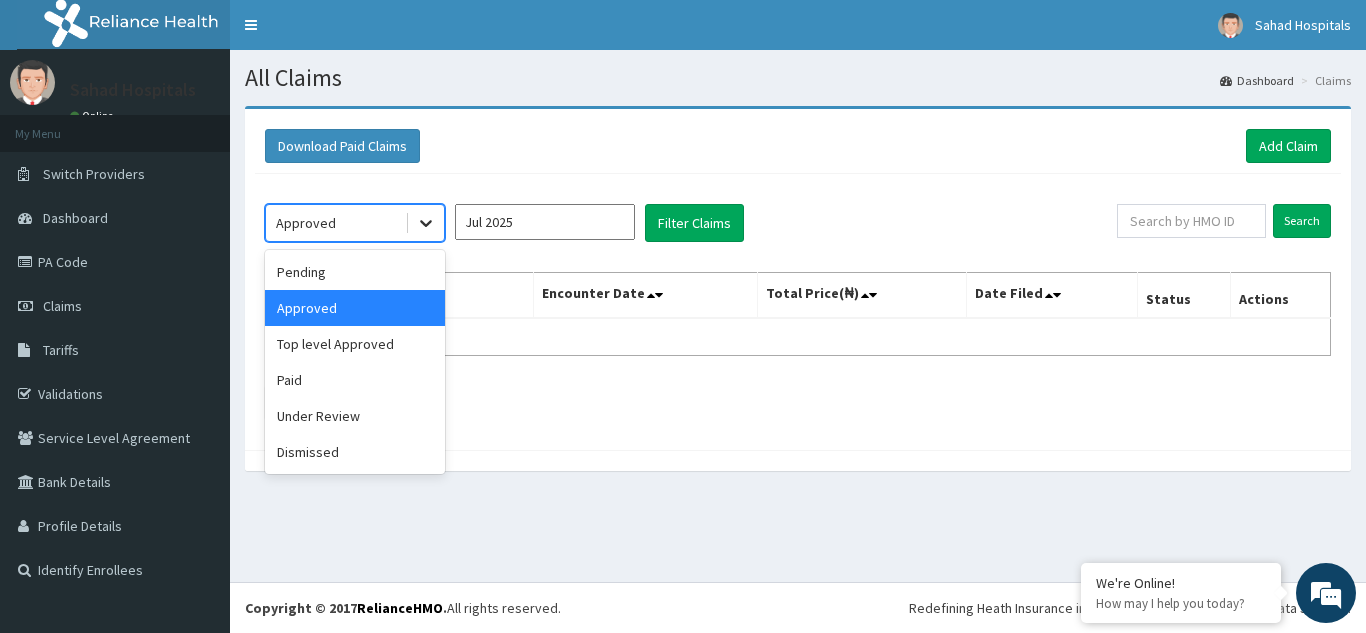click at bounding box center [426, 223] 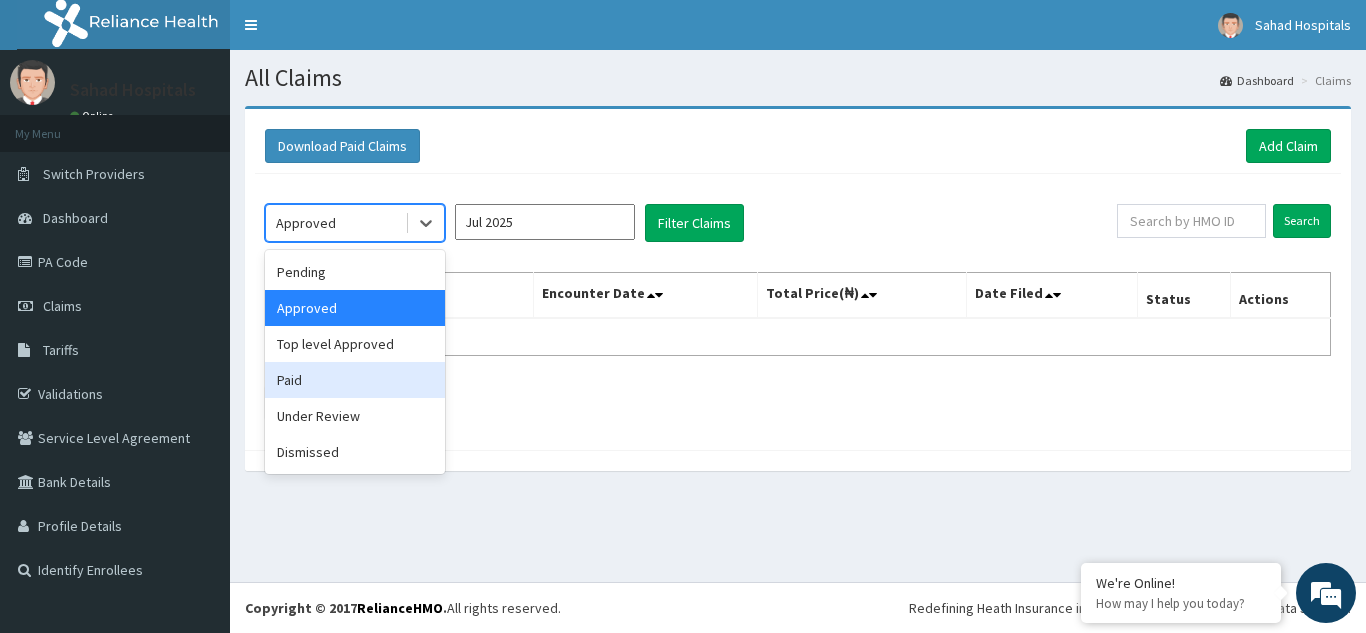 click on "Paid" at bounding box center (355, 380) 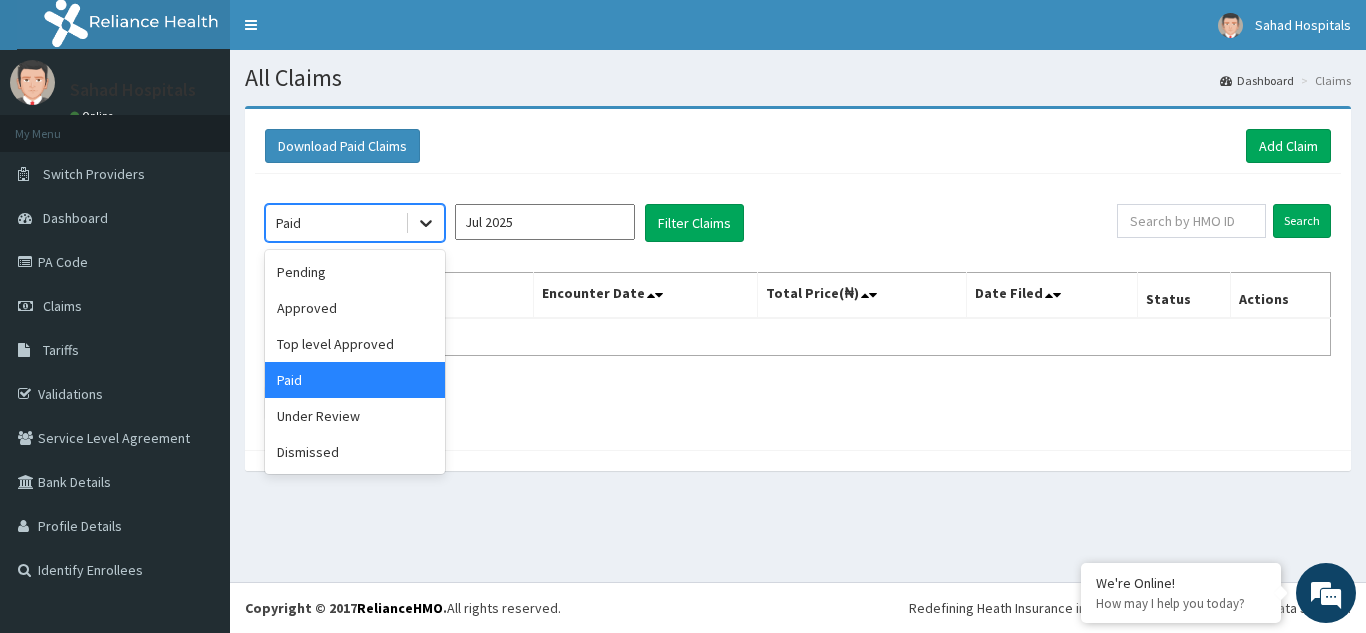 click 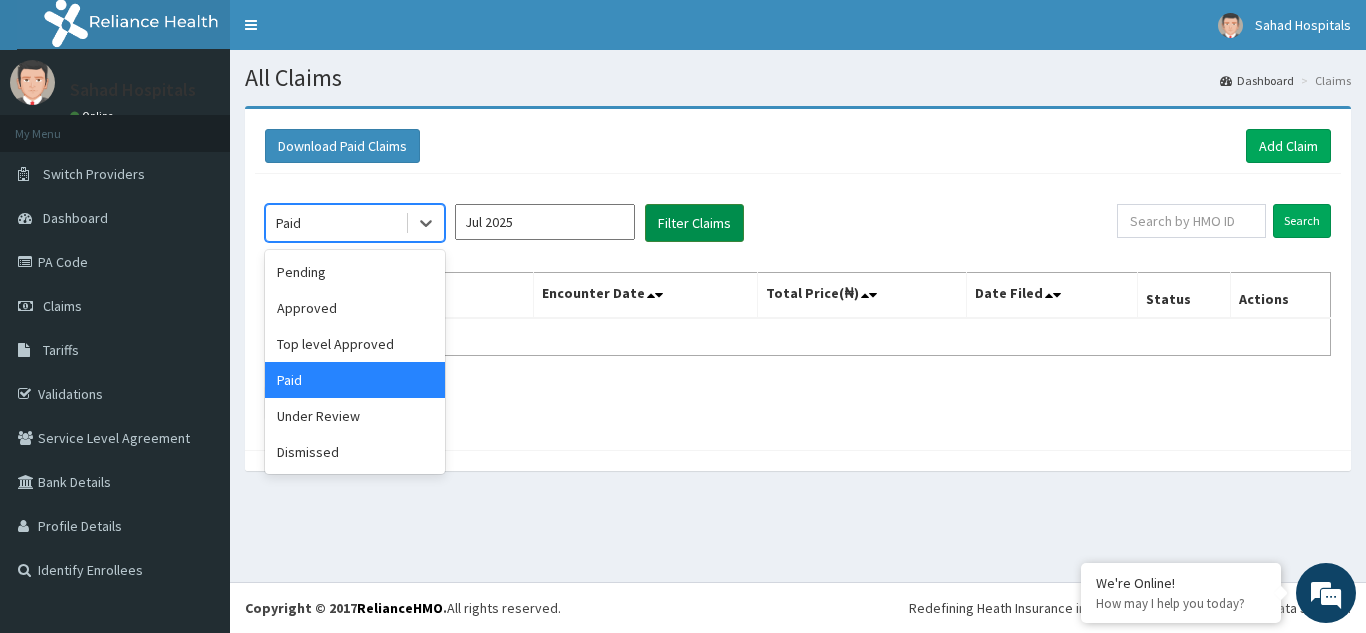 click on "Filter Claims" at bounding box center (694, 223) 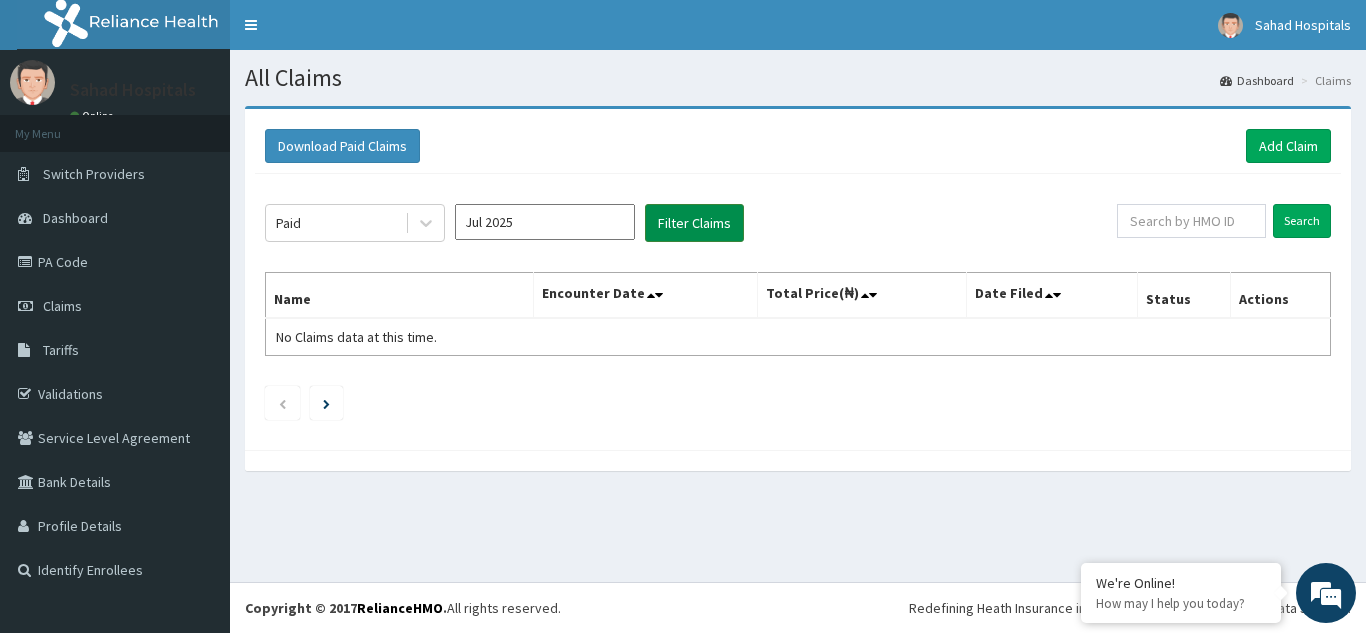click on "Filter Claims" at bounding box center [694, 223] 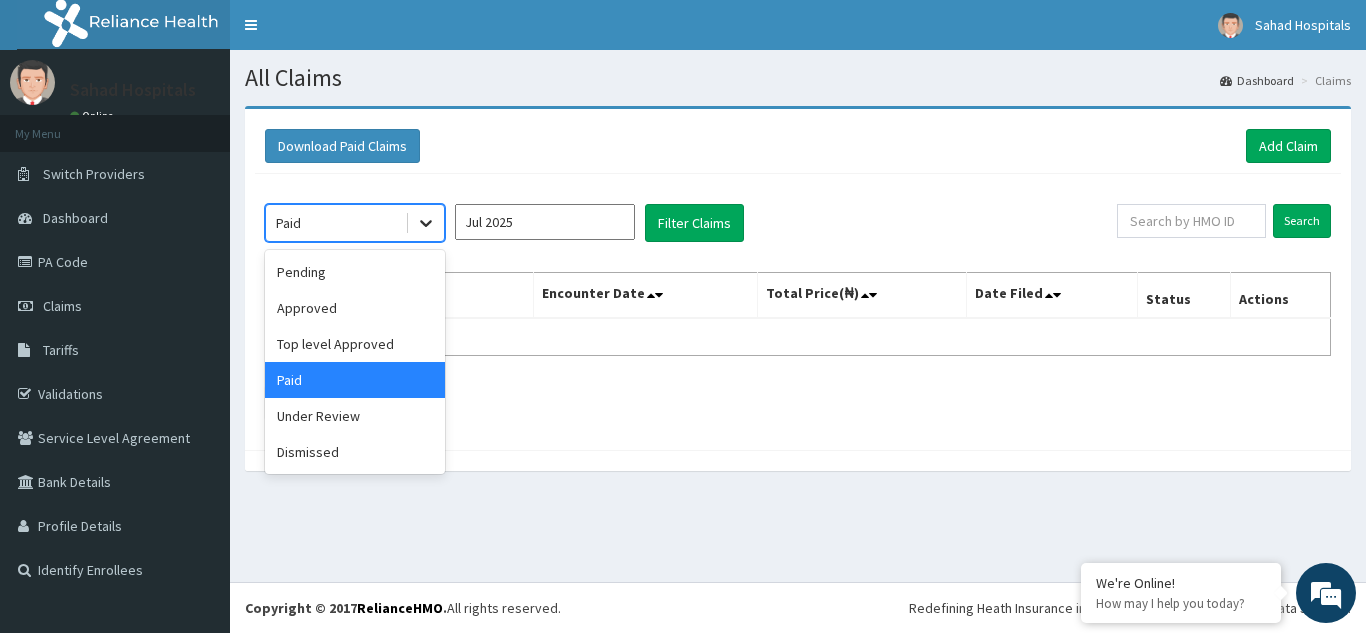 click 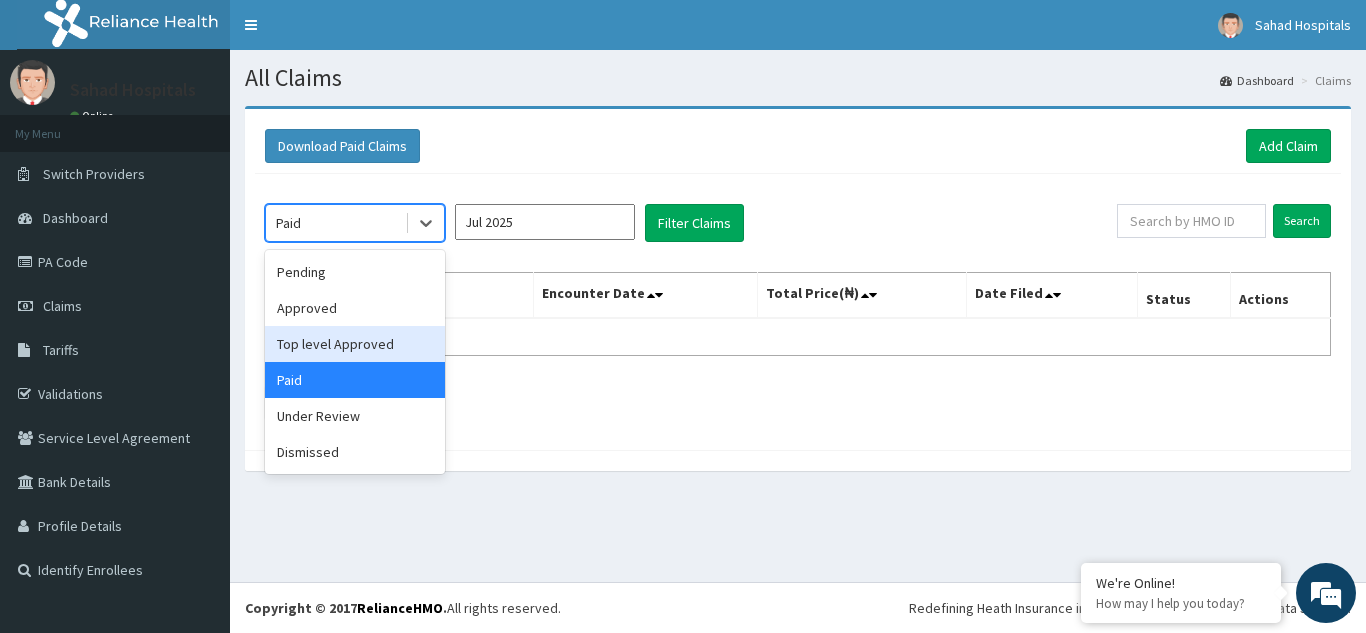 click on "Top level Approved" at bounding box center (355, 344) 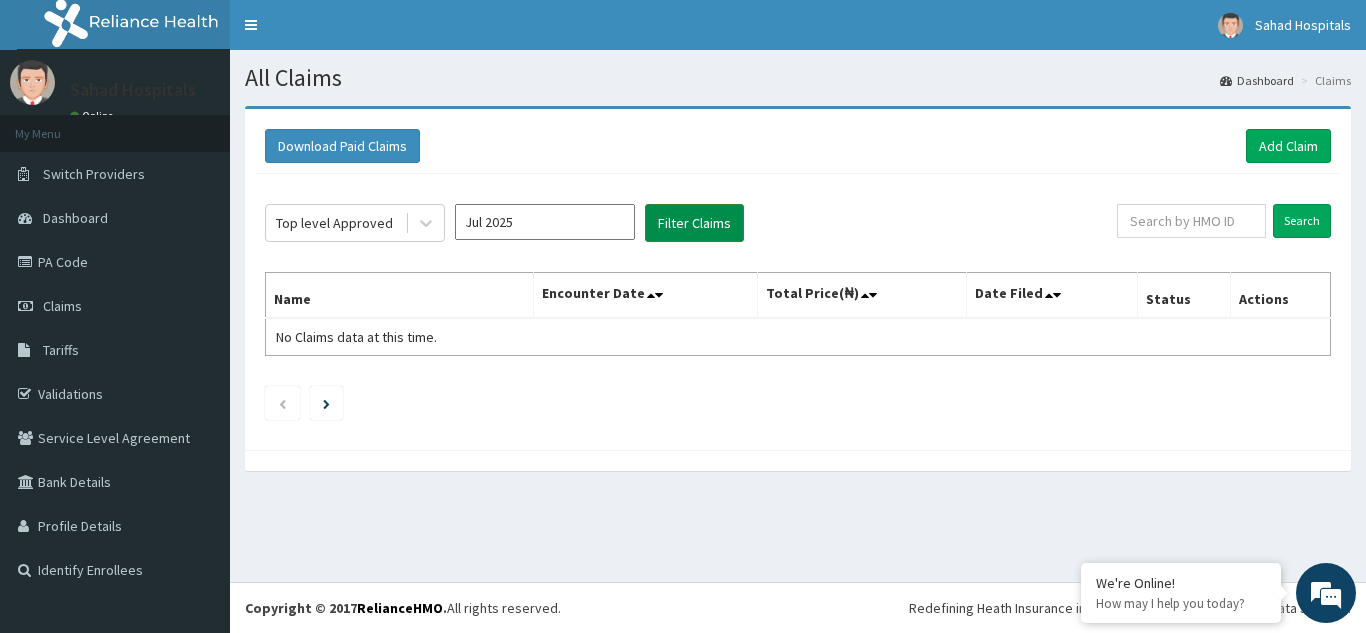 click on "Filter Claims" at bounding box center [694, 223] 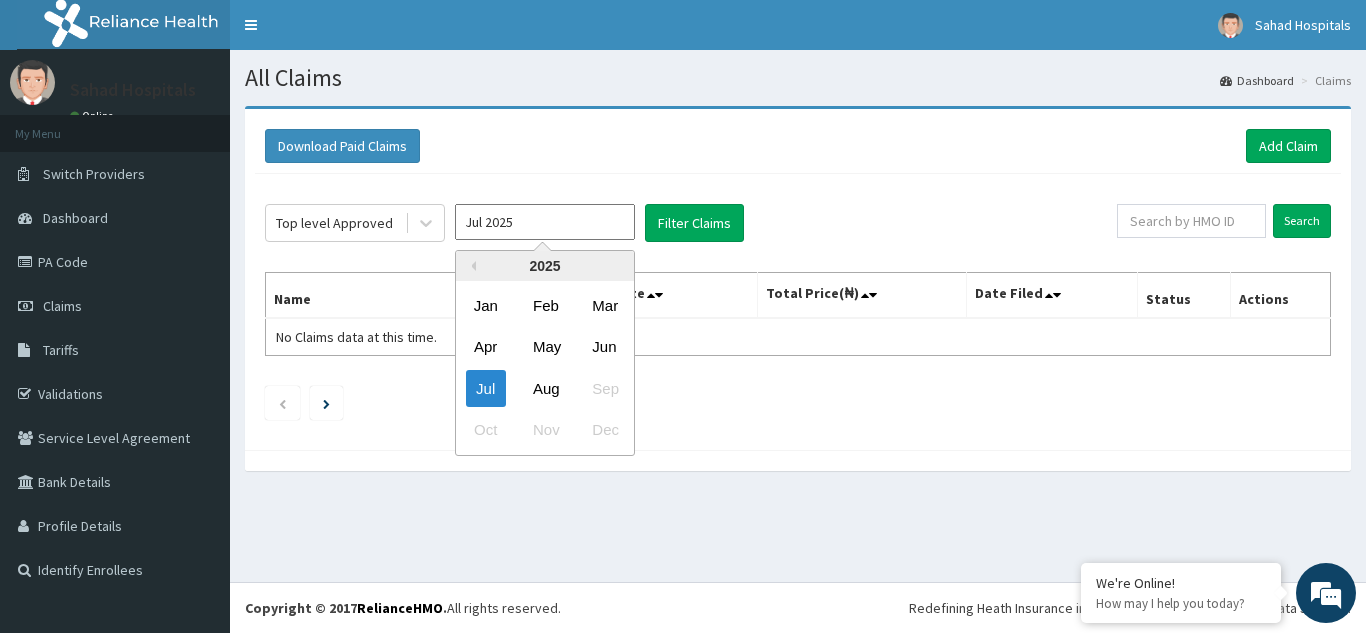 click on "Jul 2025" at bounding box center (545, 222) 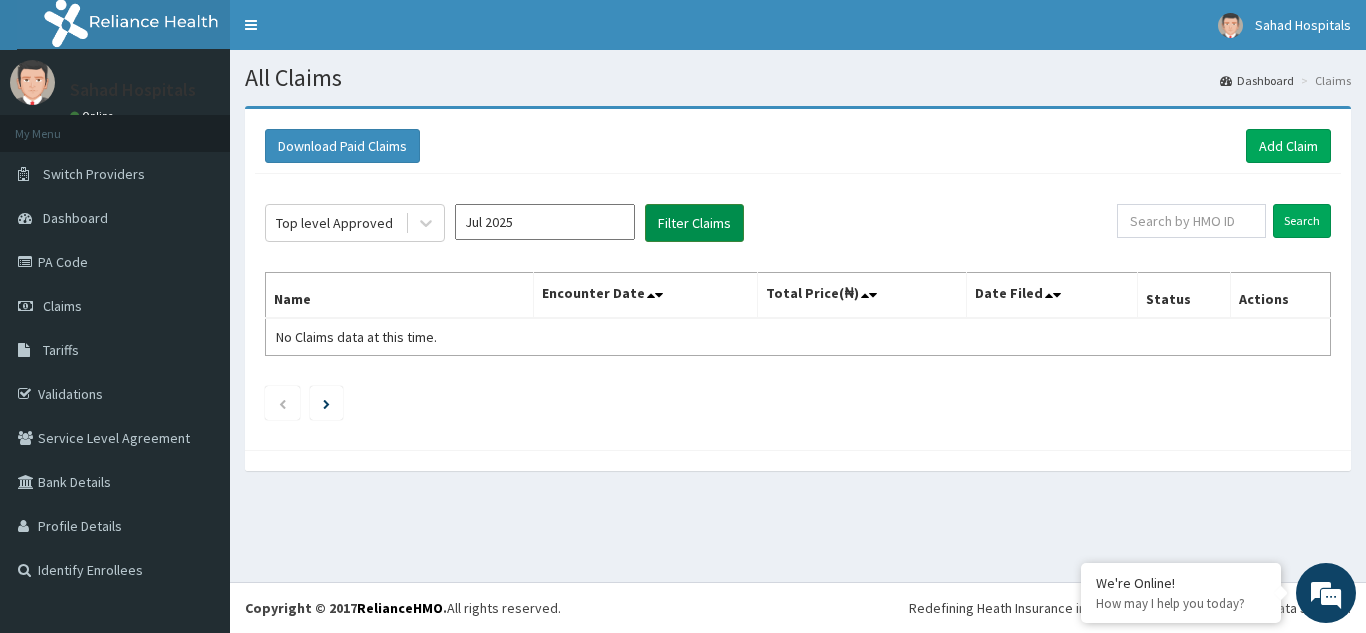 click on "Filter Claims" at bounding box center [694, 223] 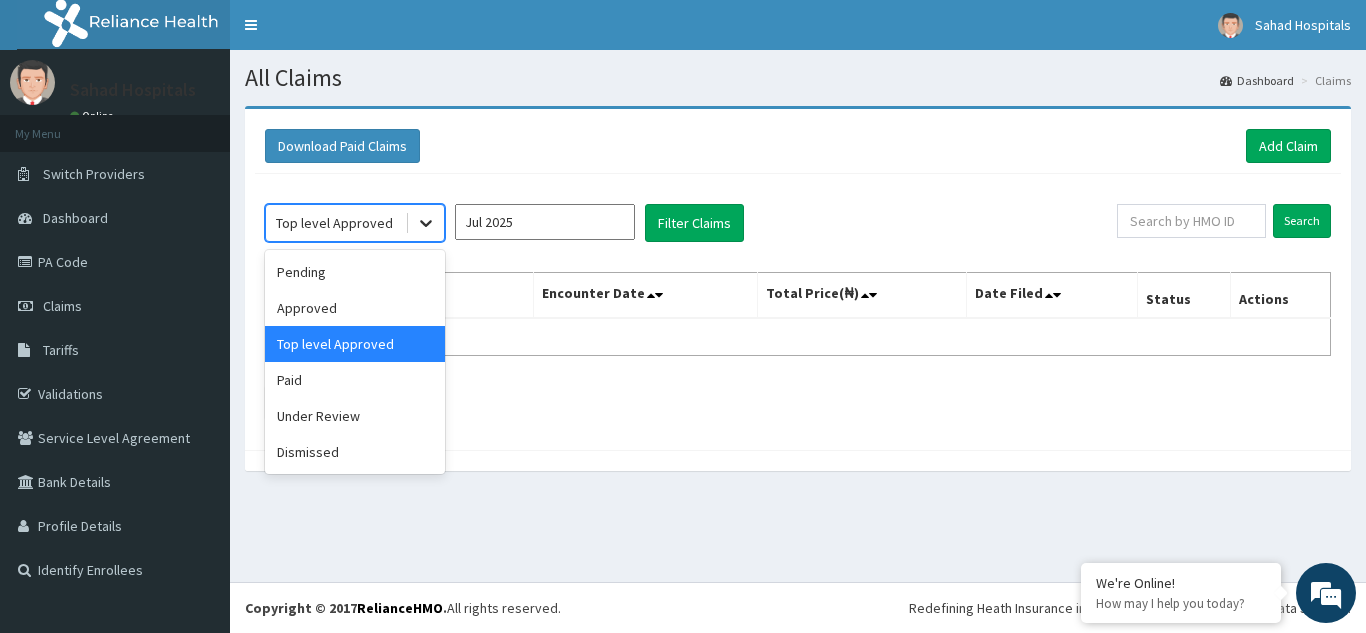 click 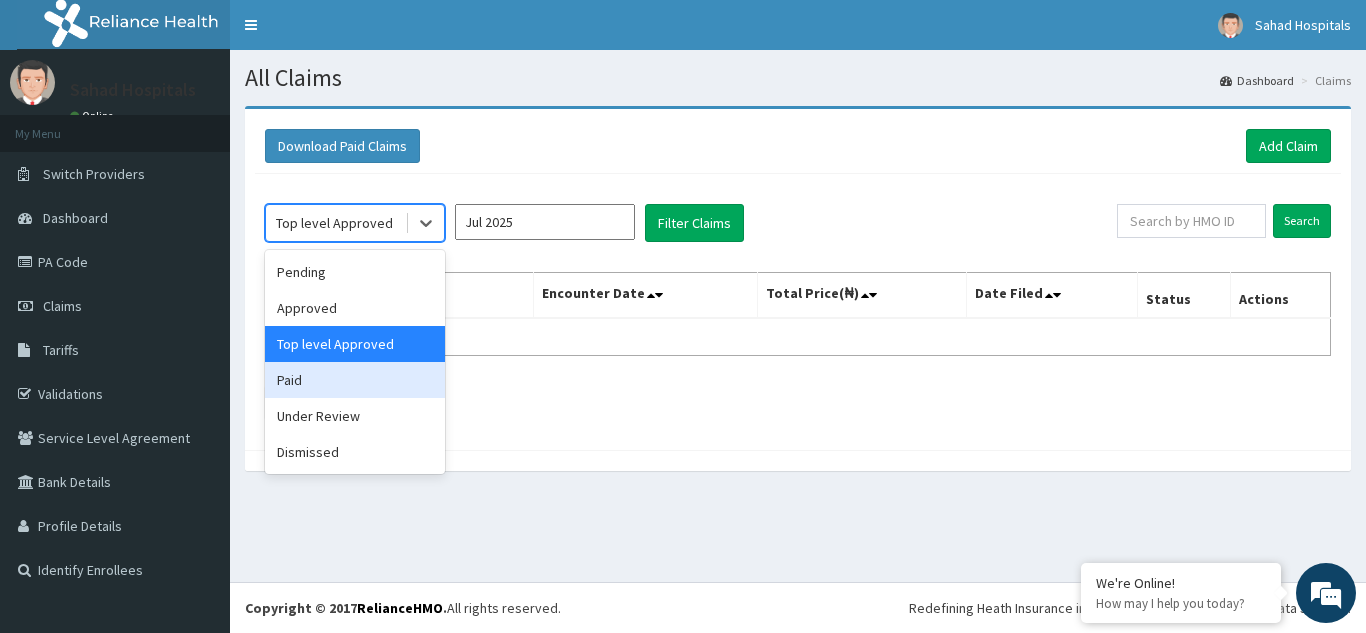 click on "Paid" at bounding box center (355, 380) 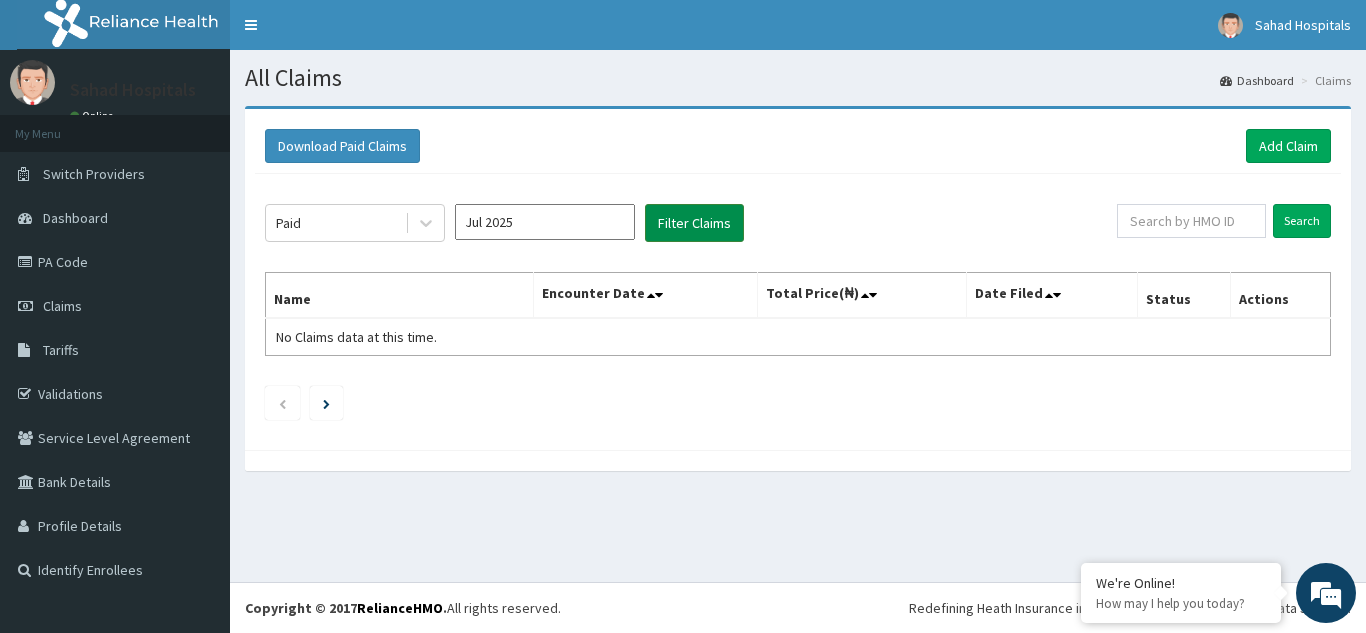 click on "Filter Claims" at bounding box center [694, 223] 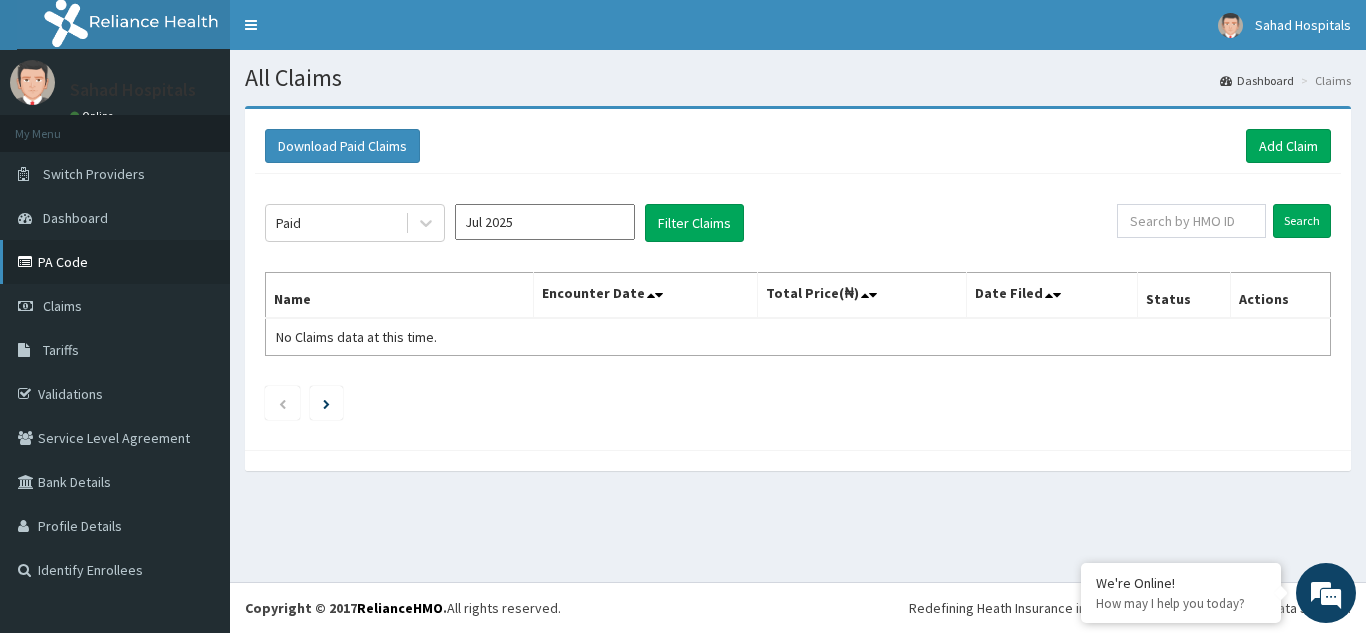 click on "PA Code" at bounding box center (115, 262) 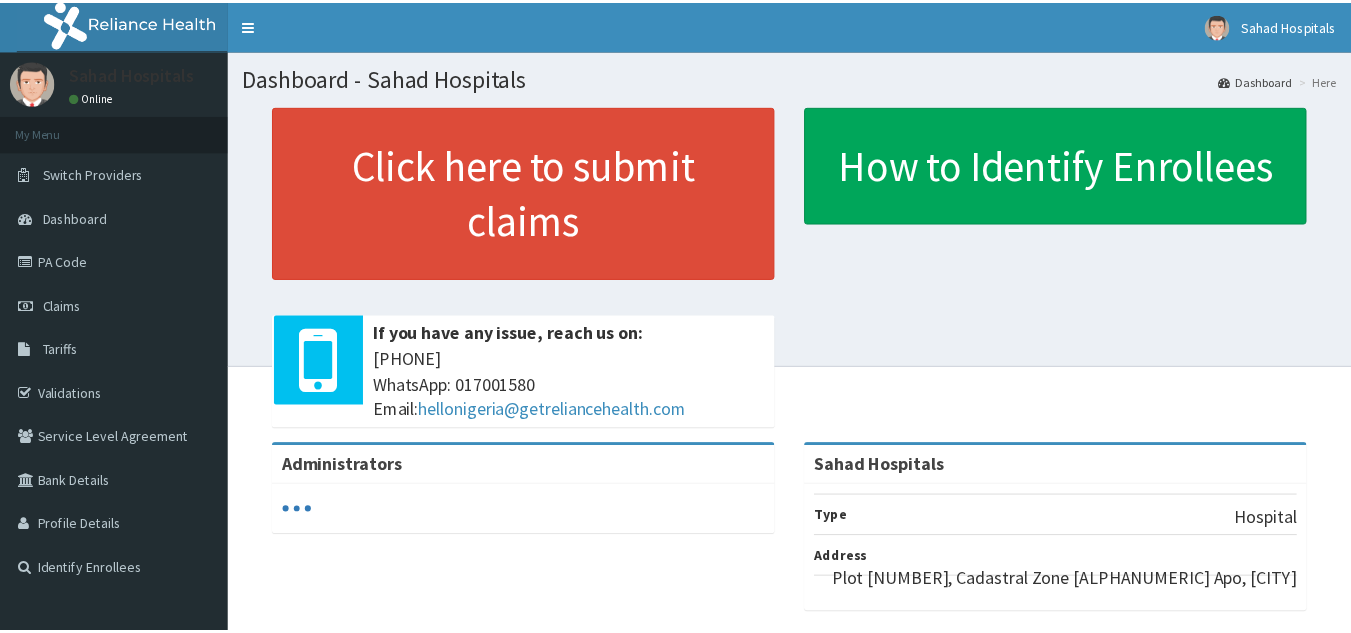 scroll, scrollTop: 0, scrollLeft: 0, axis: both 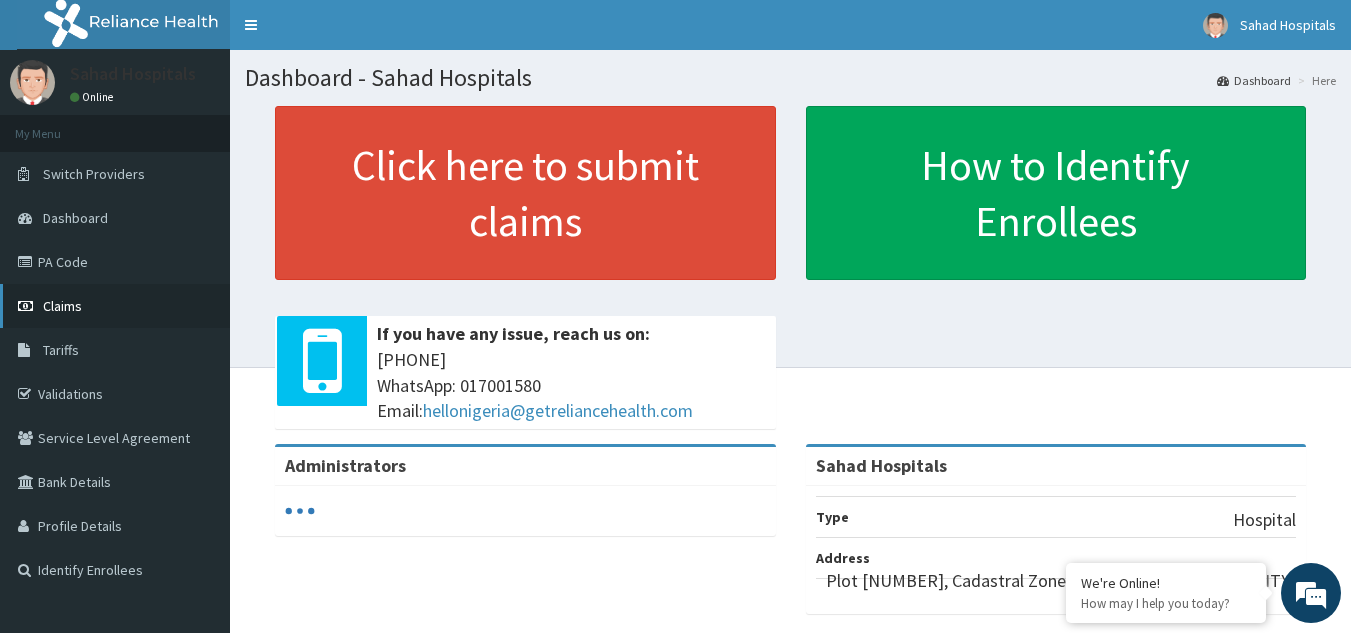 click on "Claims" at bounding box center [62, 306] 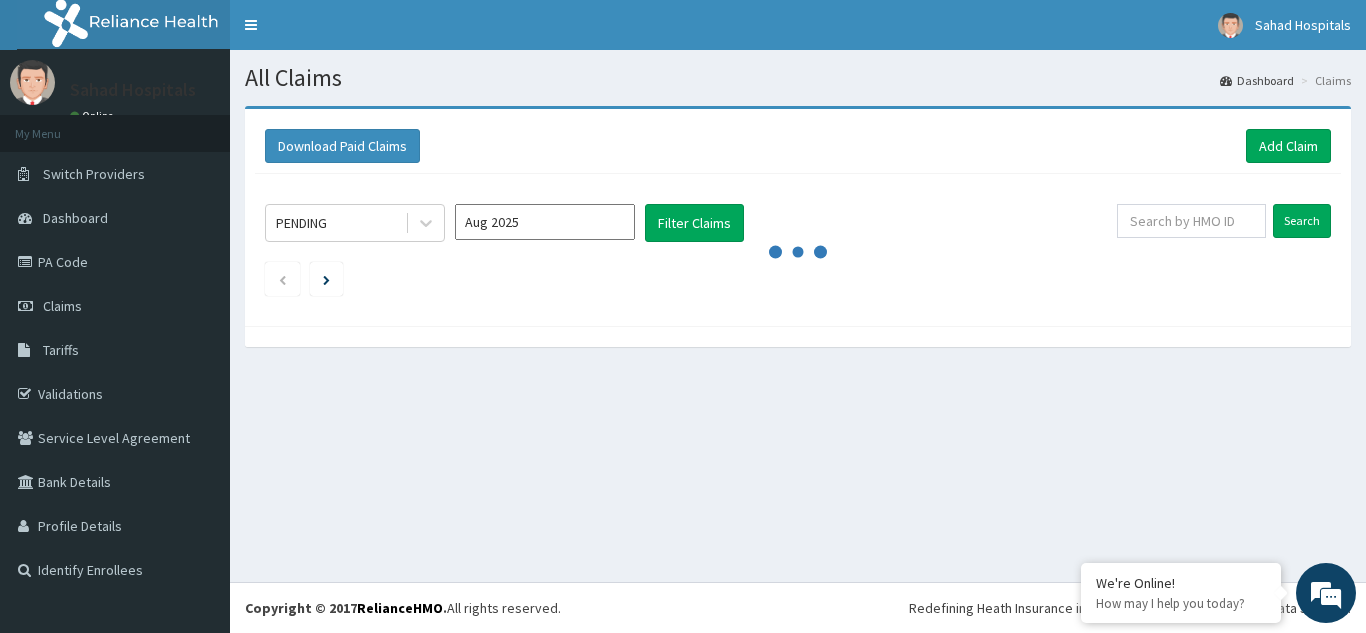 scroll, scrollTop: 0, scrollLeft: 0, axis: both 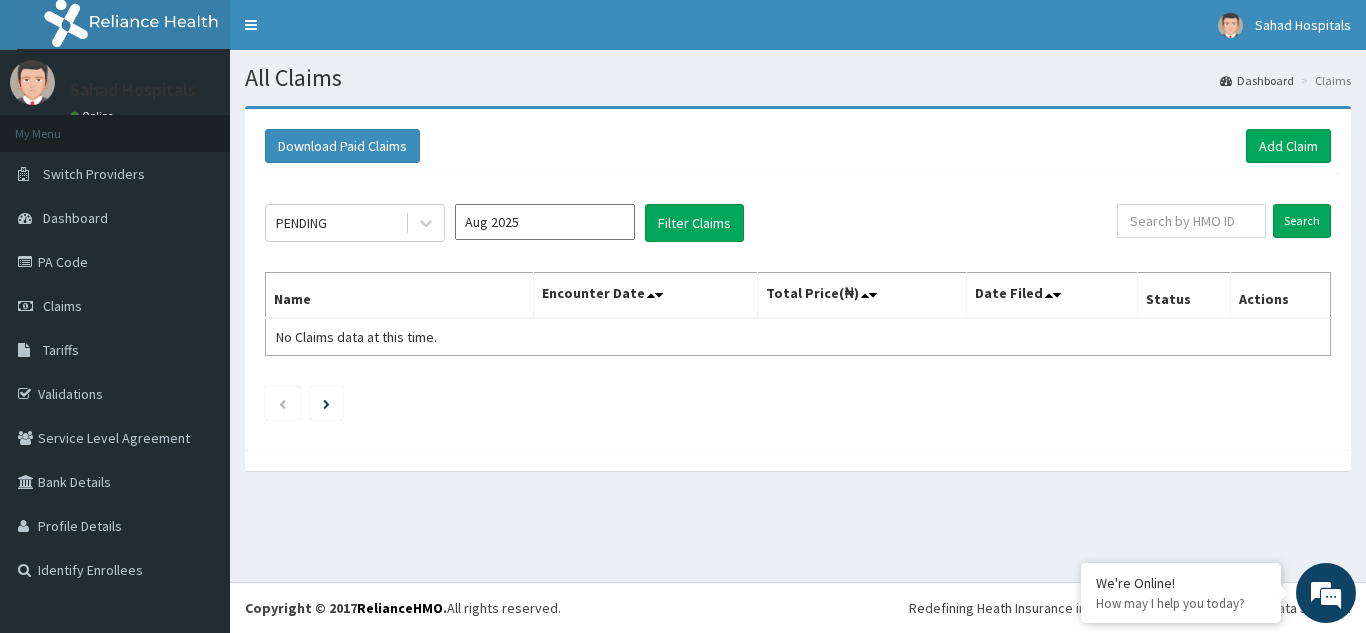 click on "Aug 2025" at bounding box center (545, 222) 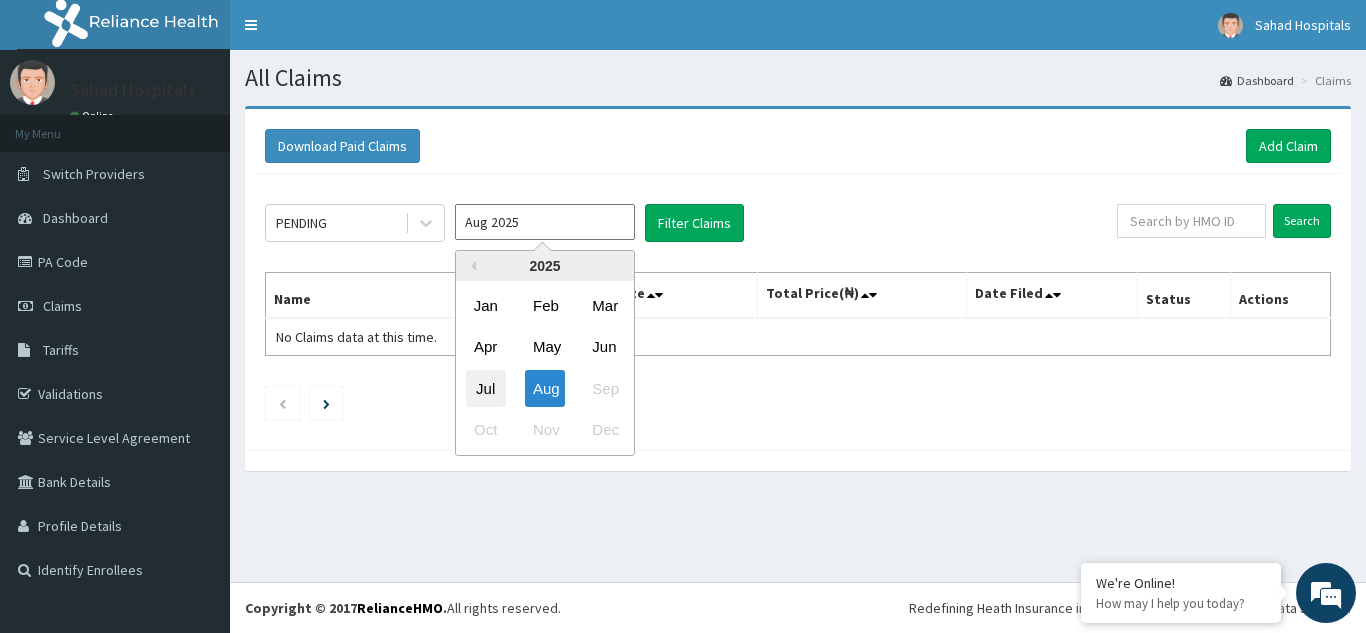 click on "Jul" at bounding box center [486, 388] 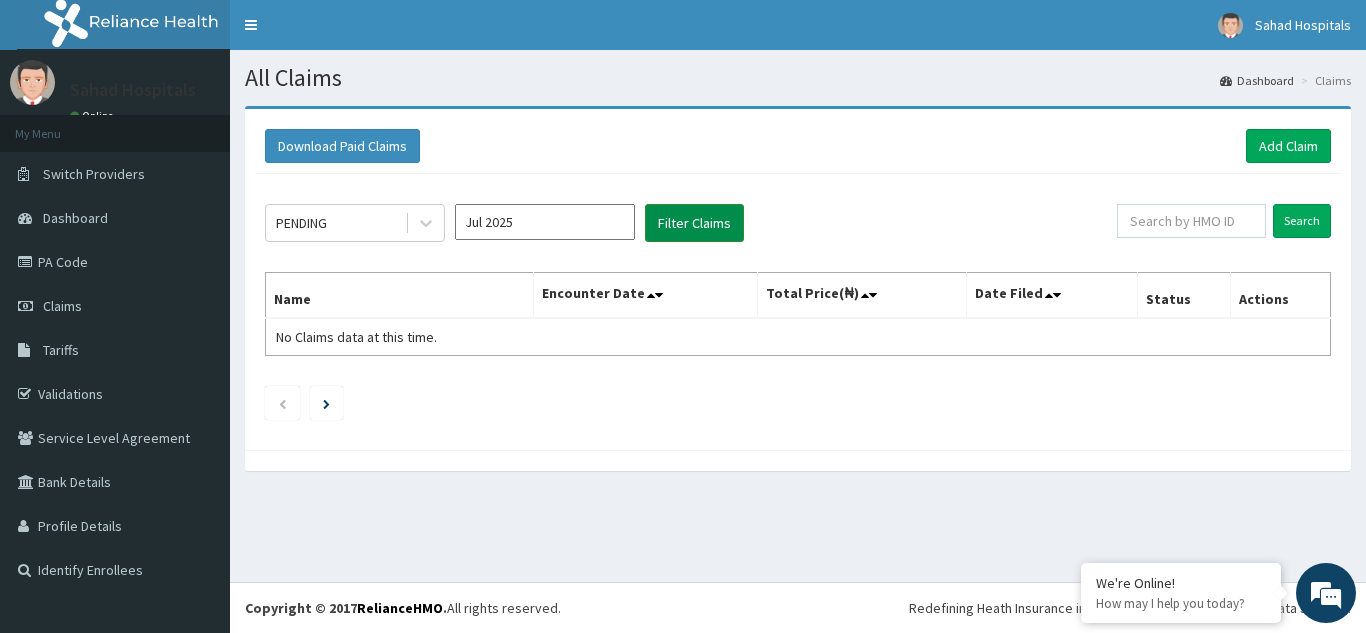 click on "Filter Claims" at bounding box center [694, 223] 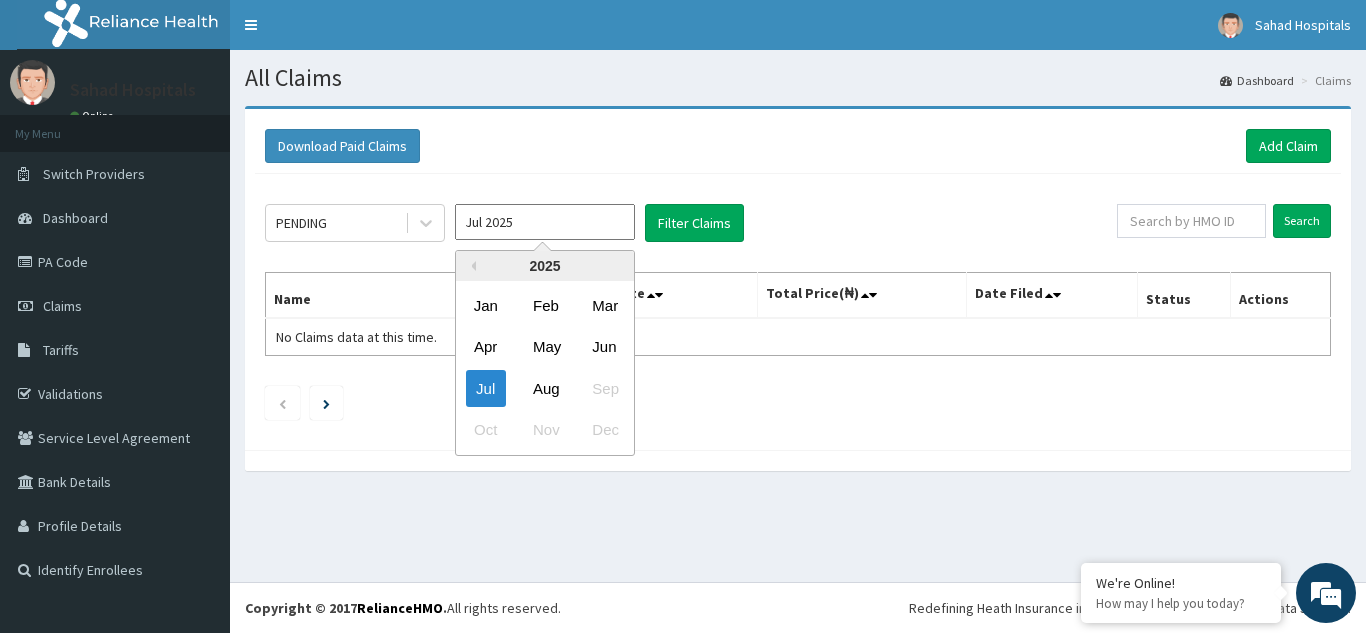 click on "Jul 2025" at bounding box center [545, 222] 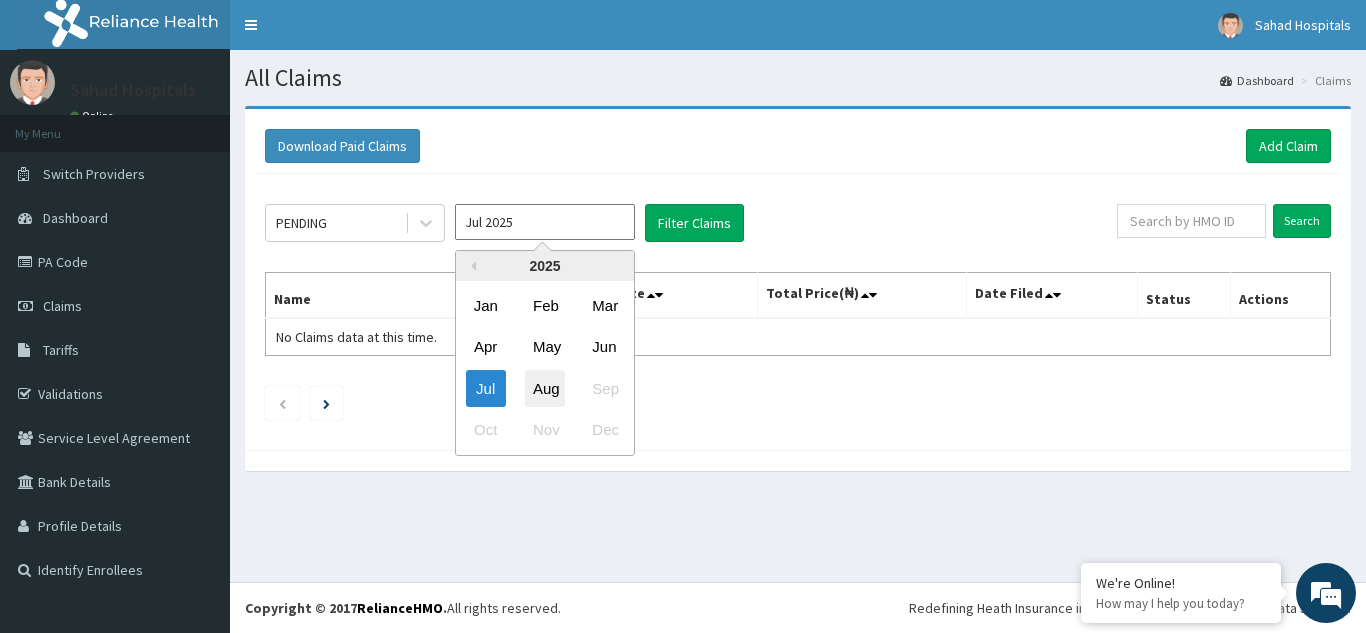 click on "Aug" at bounding box center (545, 388) 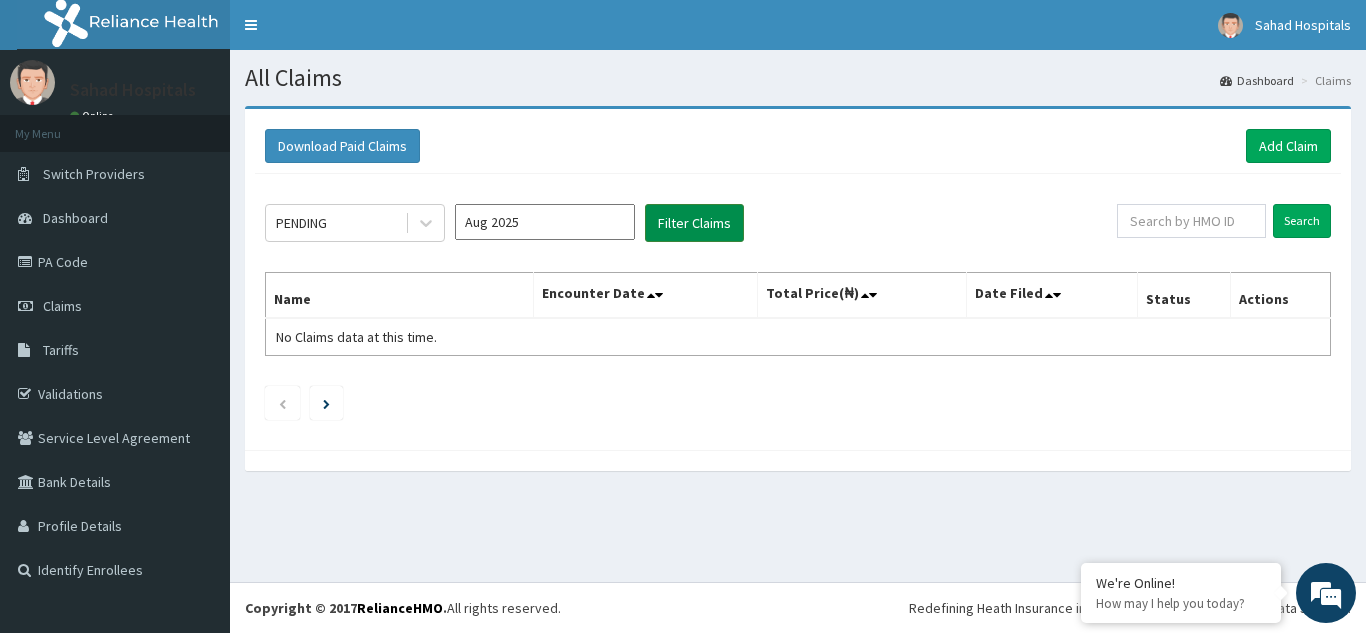 click on "Filter Claims" at bounding box center [694, 223] 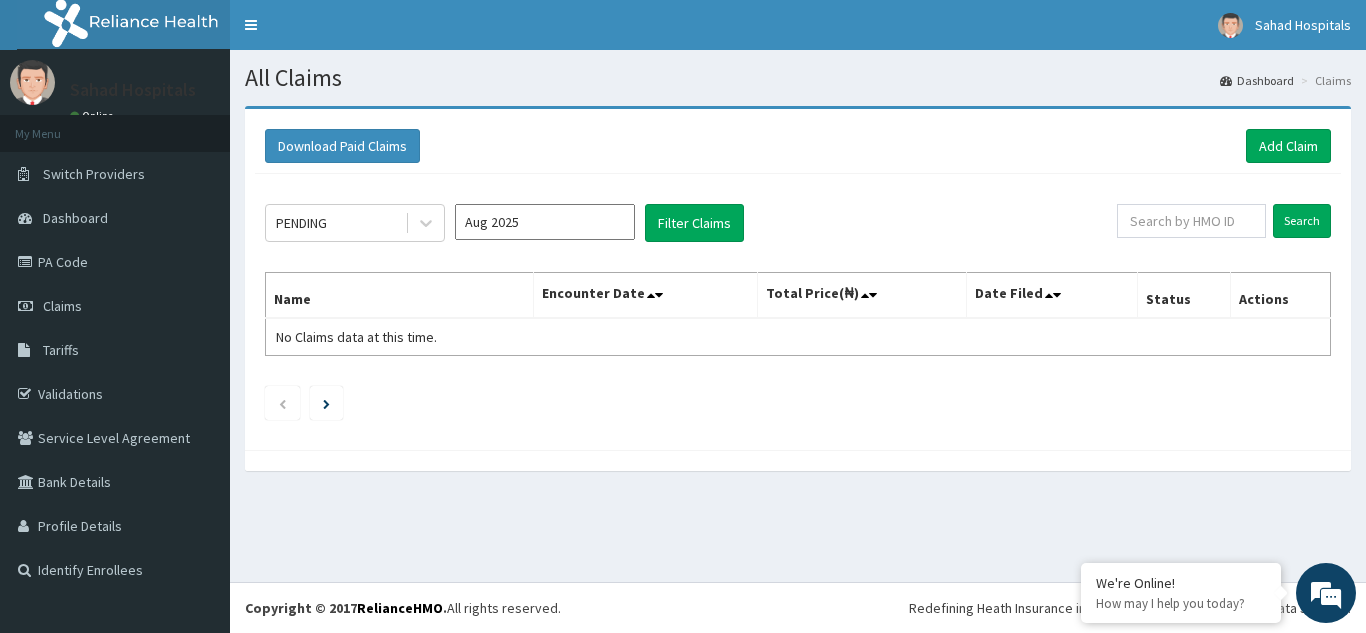 click on "Aug 2025" at bounding box center (545, 222) 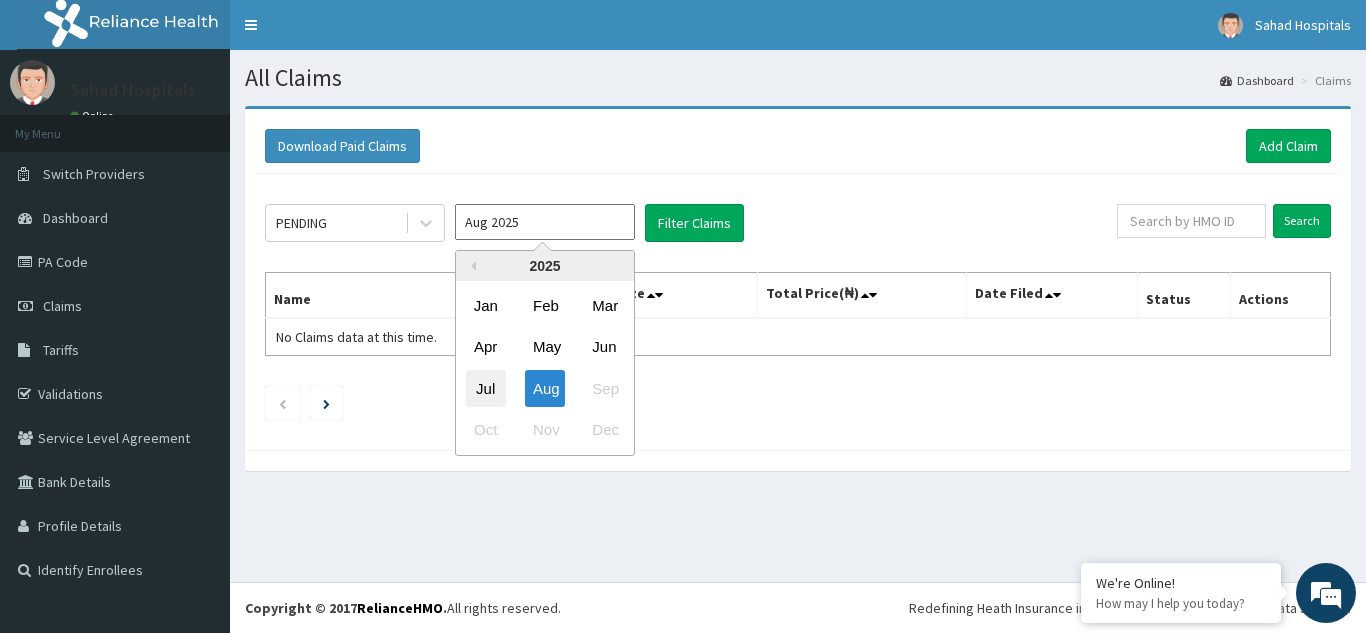 click on "Jul" at bounding box center (486, 388) 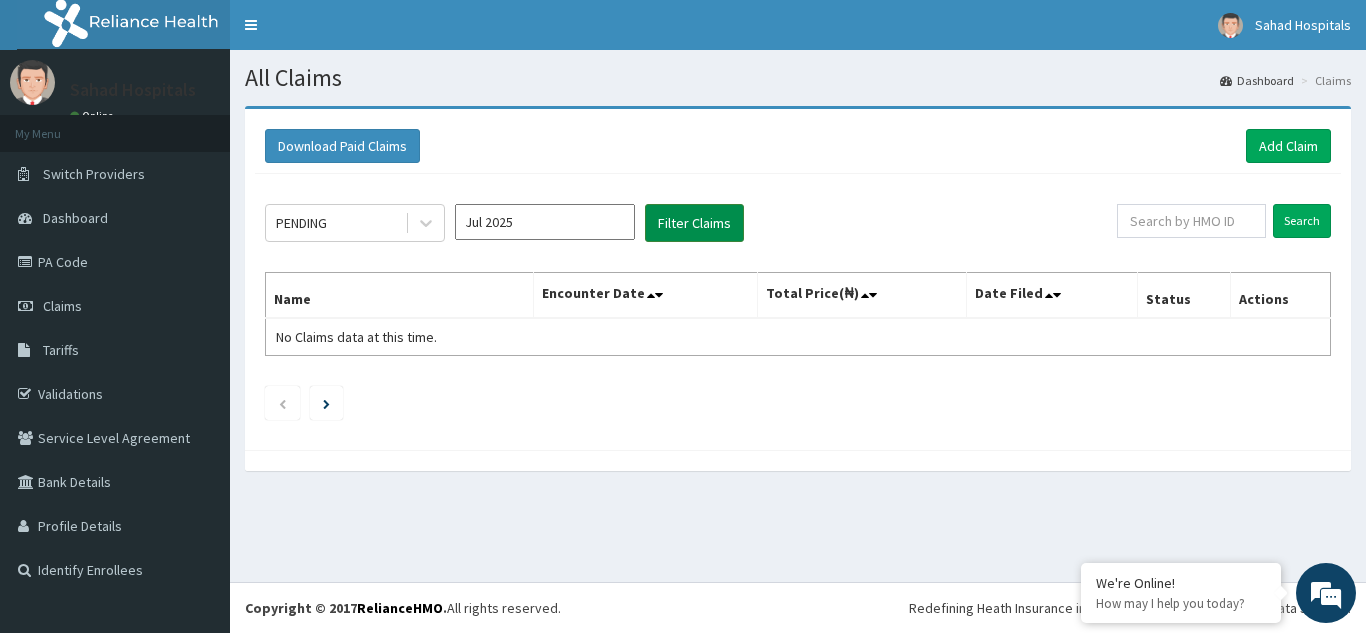 click on "Filter Claims" at bounding box center [694, 223] 